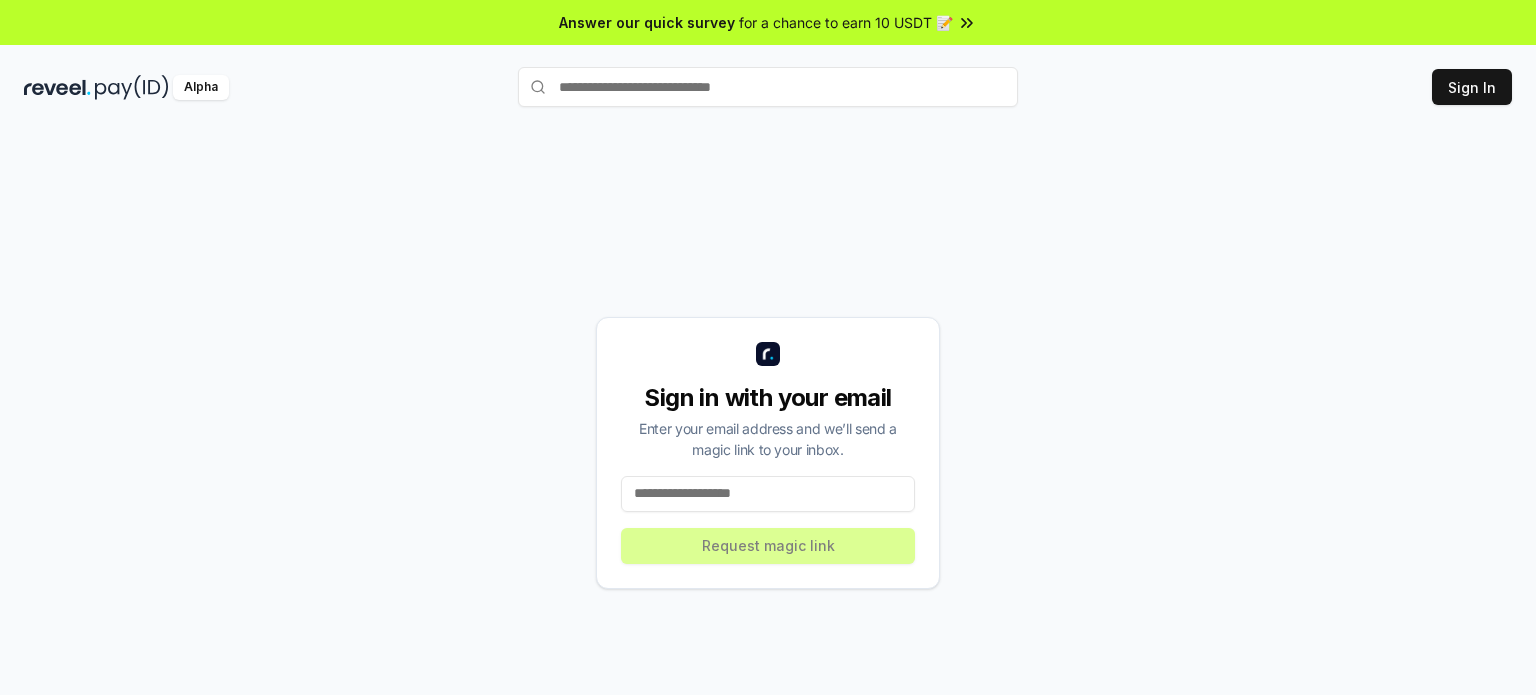 scroll, scrollTop: 0, scrollLeft: 0, axis: both 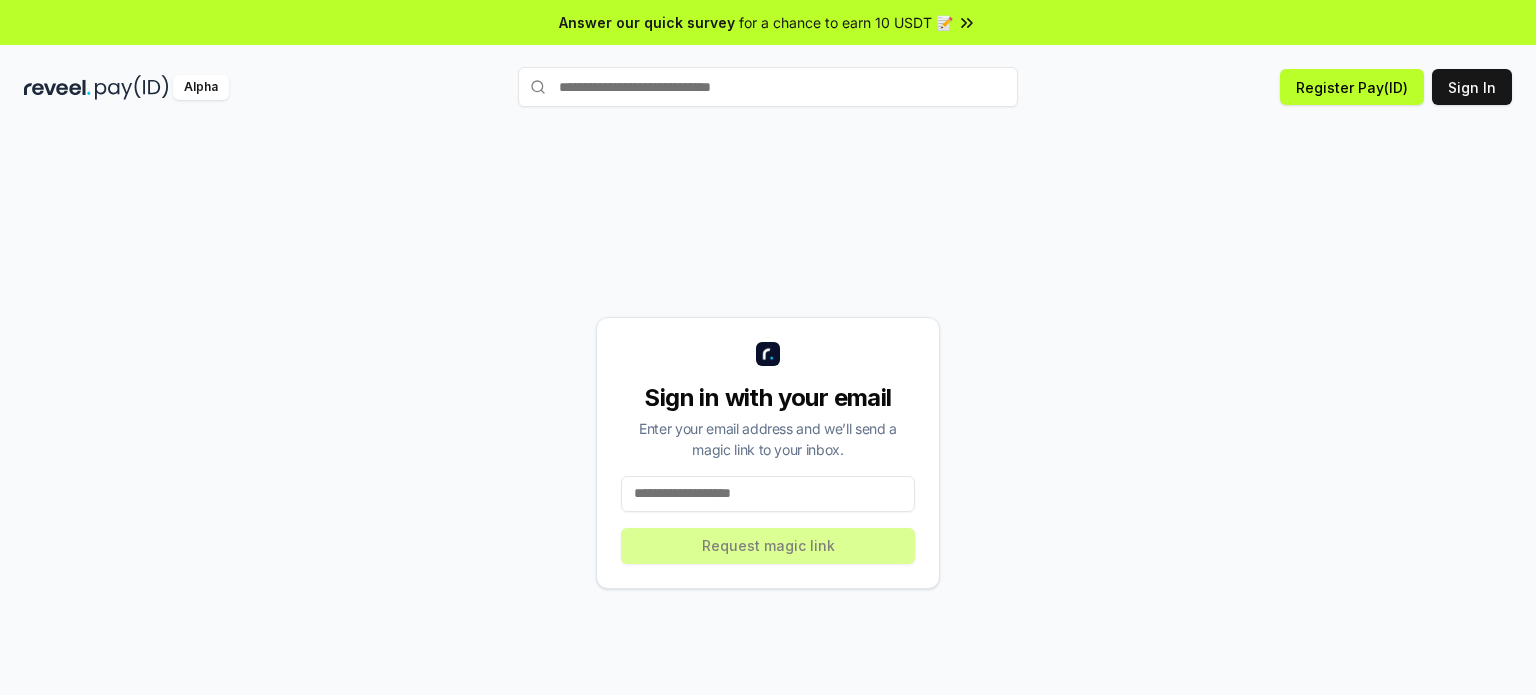 paste on "**********" 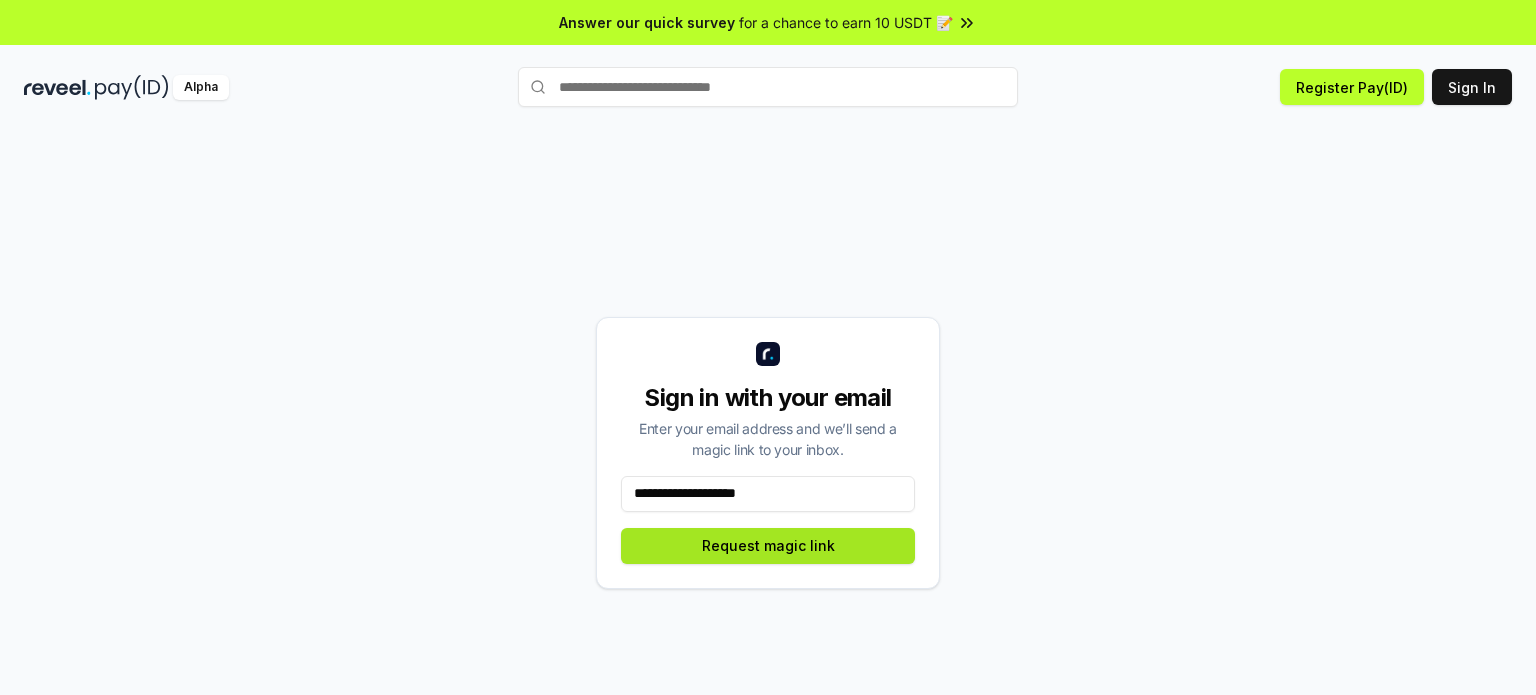 type on "**********" 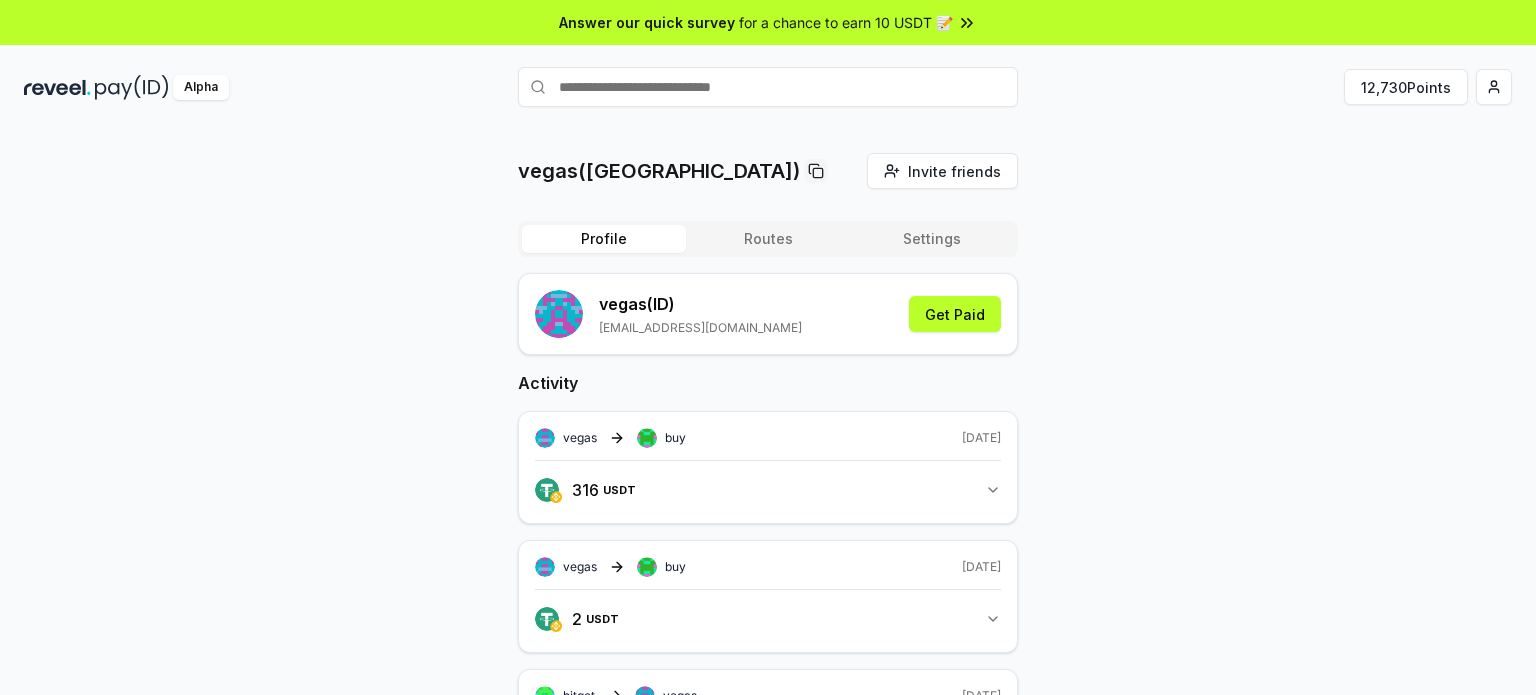 scroll, scrollTop: 0, scrollLeft: 0, axis: both 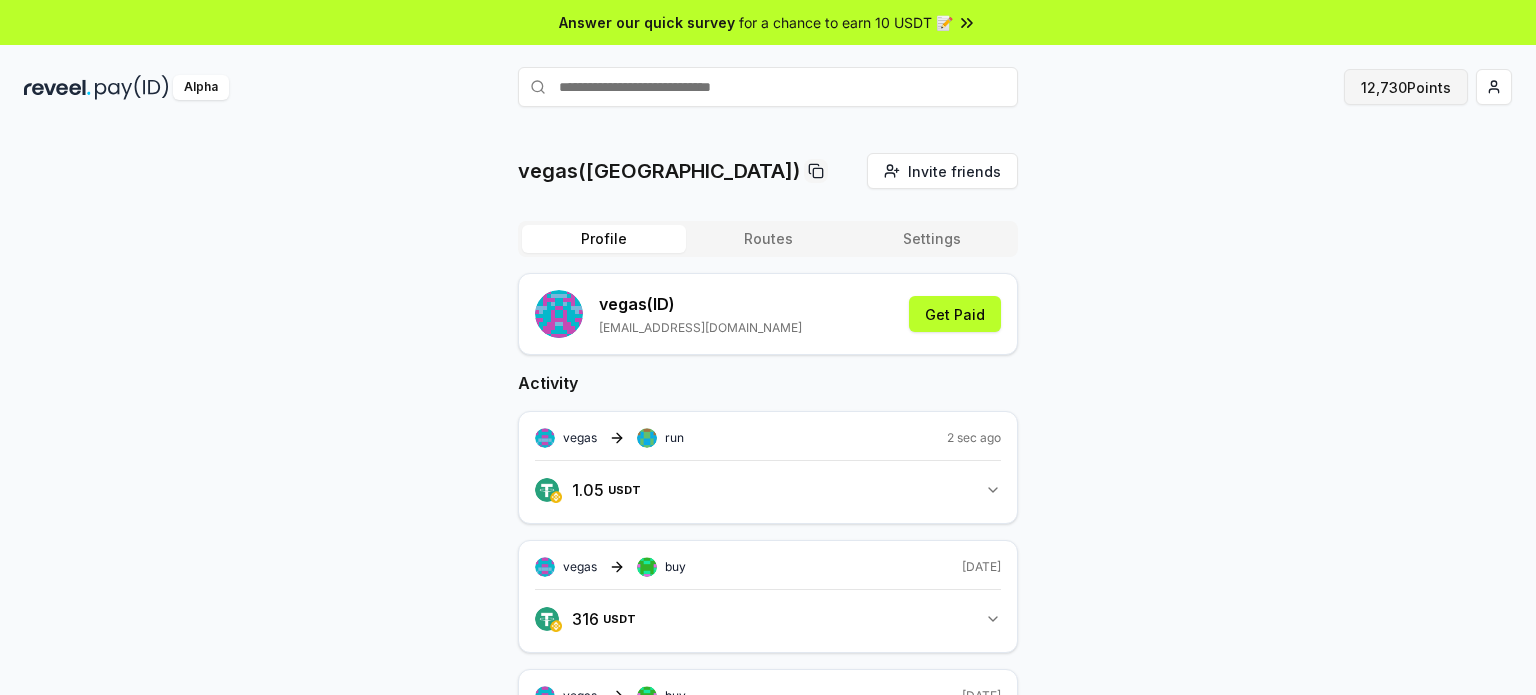 click on "12,730  Points" at bounding box center (1406, 87) 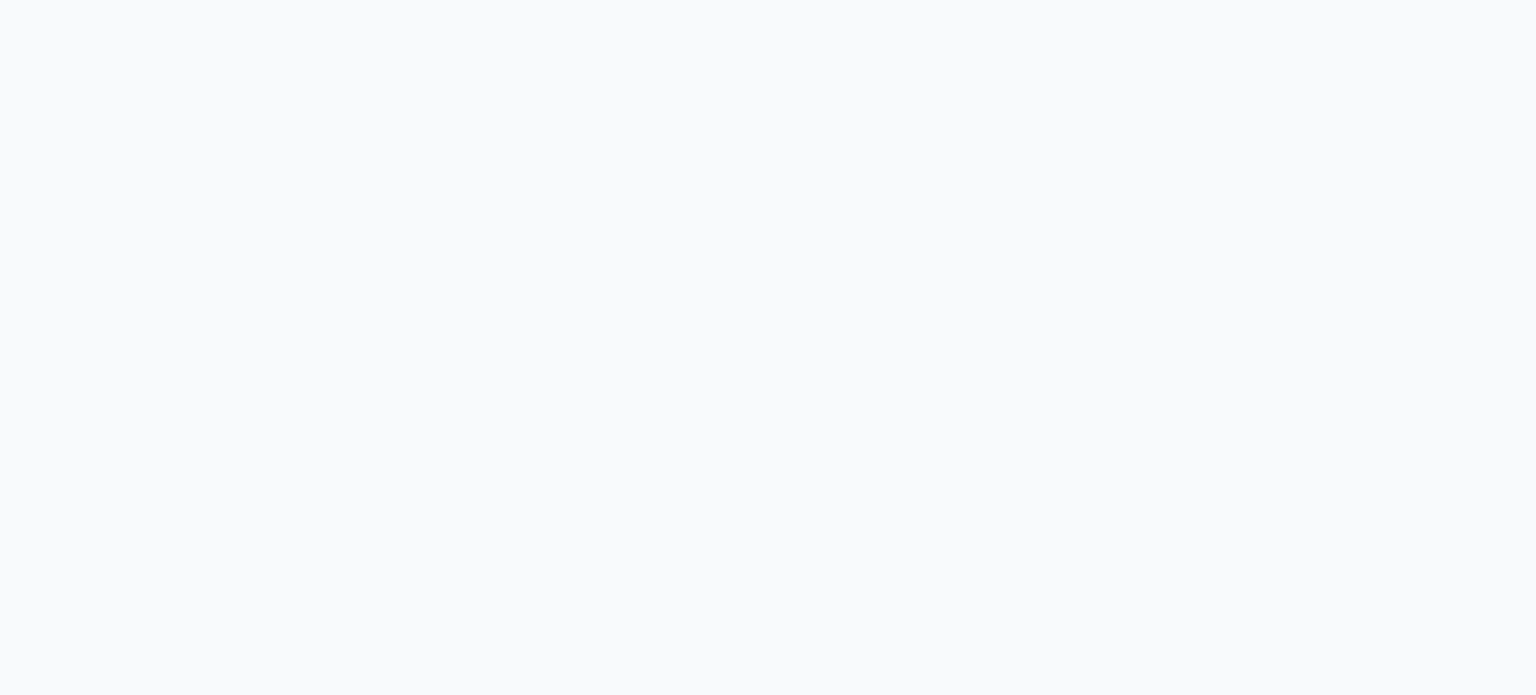 scroll, scrollTop: 0, scrollLeft: 0, axis: both 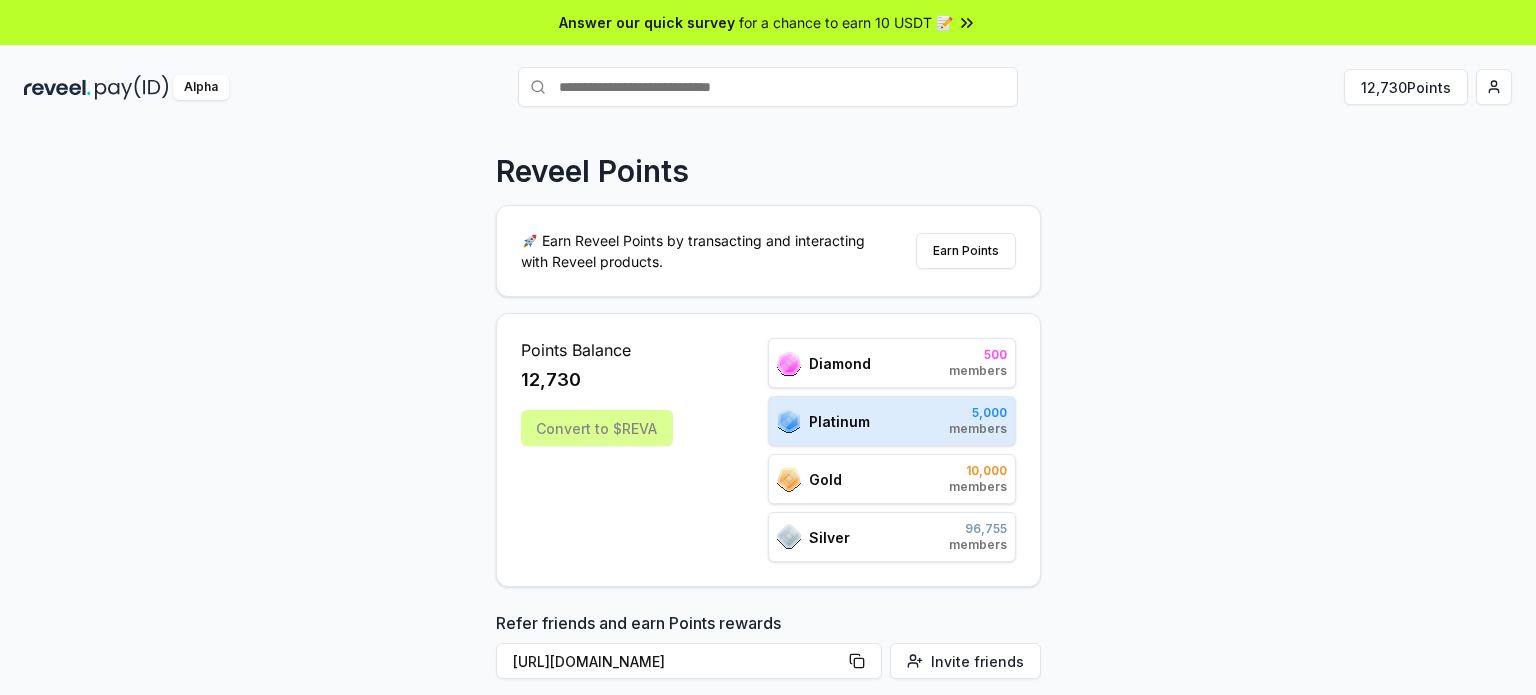 click on "Points Balance  12,730 Convert to $REVA Diamond 500 members Platinum 5,000 members Gold 10,000 members Silver 96,755 members" at bounding box center (768, 450) 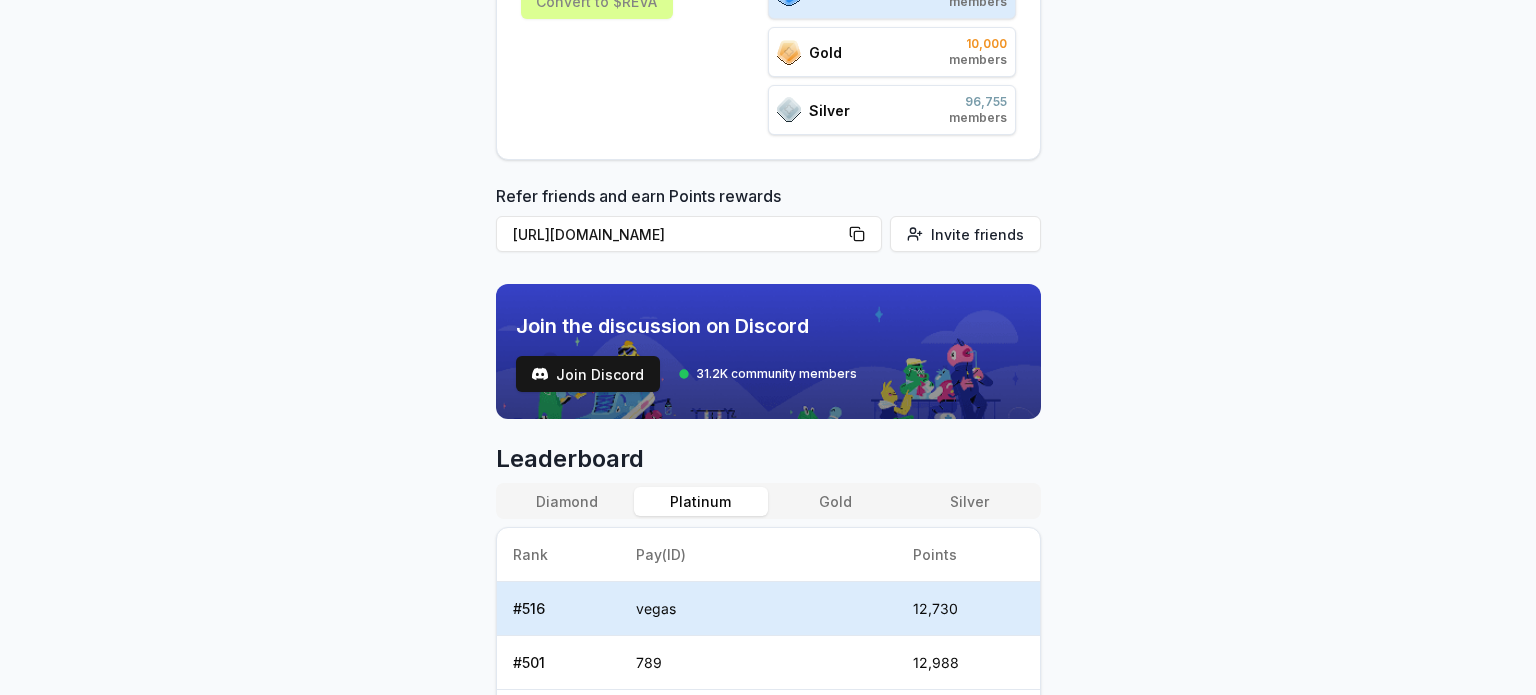 scroll, scrollTop: 0, scrollLeft: 0, axis: both 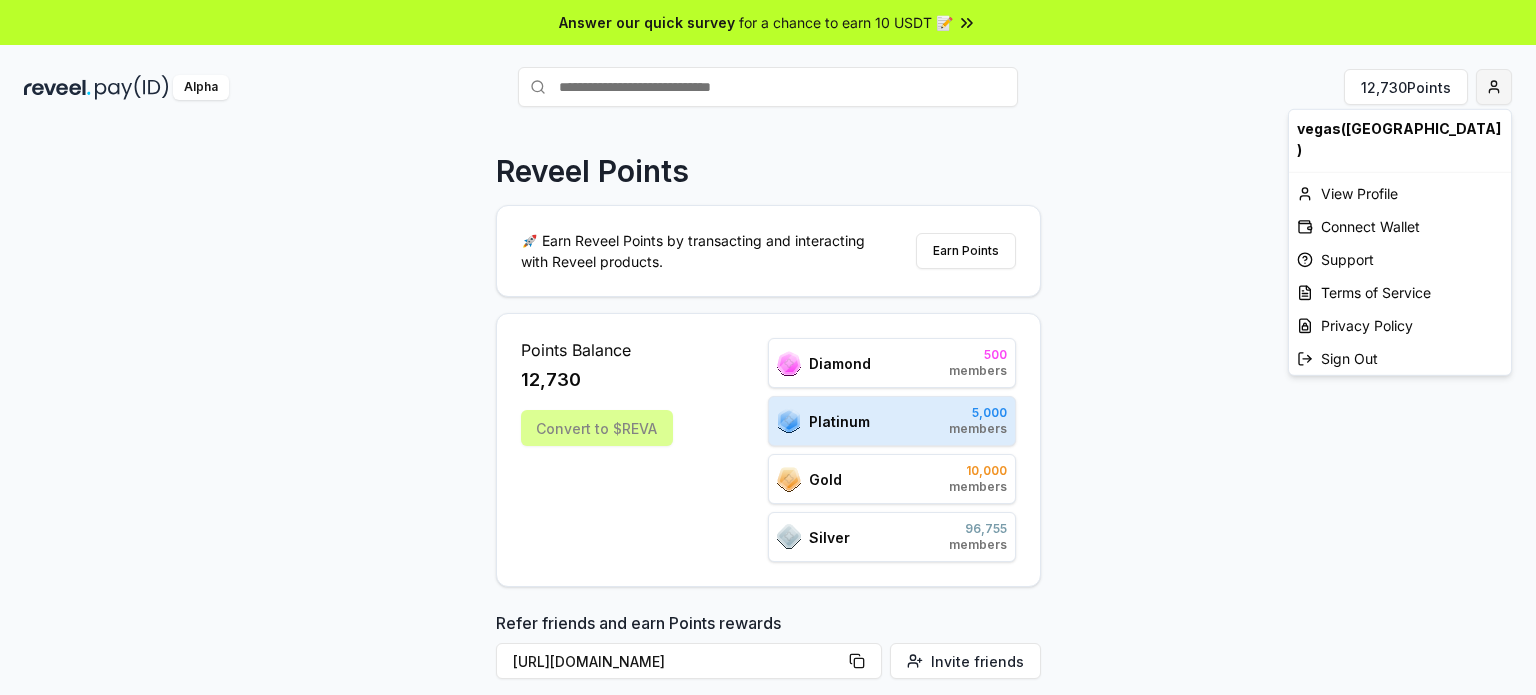 click on "Answer our quick survey for a chance to earn 10 USDT 📝 Alpha   12,730  Points Reveel Points  🚀 Earn Reveel Points by transacting and interacting with Reveel products. Earn Points Points Balance  12,730 Convert to $REVA Diamond 500 members Platinum 5,000 members Gold 10,000 members Silver 96,755 members Refer friends and earn Points rewards https://reveel.id/refer/vegas Invite friends Join the discussion on Discord Join Discord     31.2K community members Leaderboard Diamond Platinum Gold Silver Rank Pay(ID) Points # 516 vegas 12,730 # 501 789 12,988 # 502 core 12,952 # 503 natalia 12,934 # 504 dyingreplica8105 12,934 # 505 makssimfortzswtb 12,934 # 506 org 12,928 # 507 dante00023 12,856 # 508 0xcalderascale 12,844 # 509 thisneverends 12,843 # 510 navallicensee861 12,843 Previous 1 2 3 4 5 More pages 500 Next vegas(ID)   View Profile   Connect Wallet   Support   Terms of Service   Privacy Policy   Sign Out" at bounding box center [768, 347] 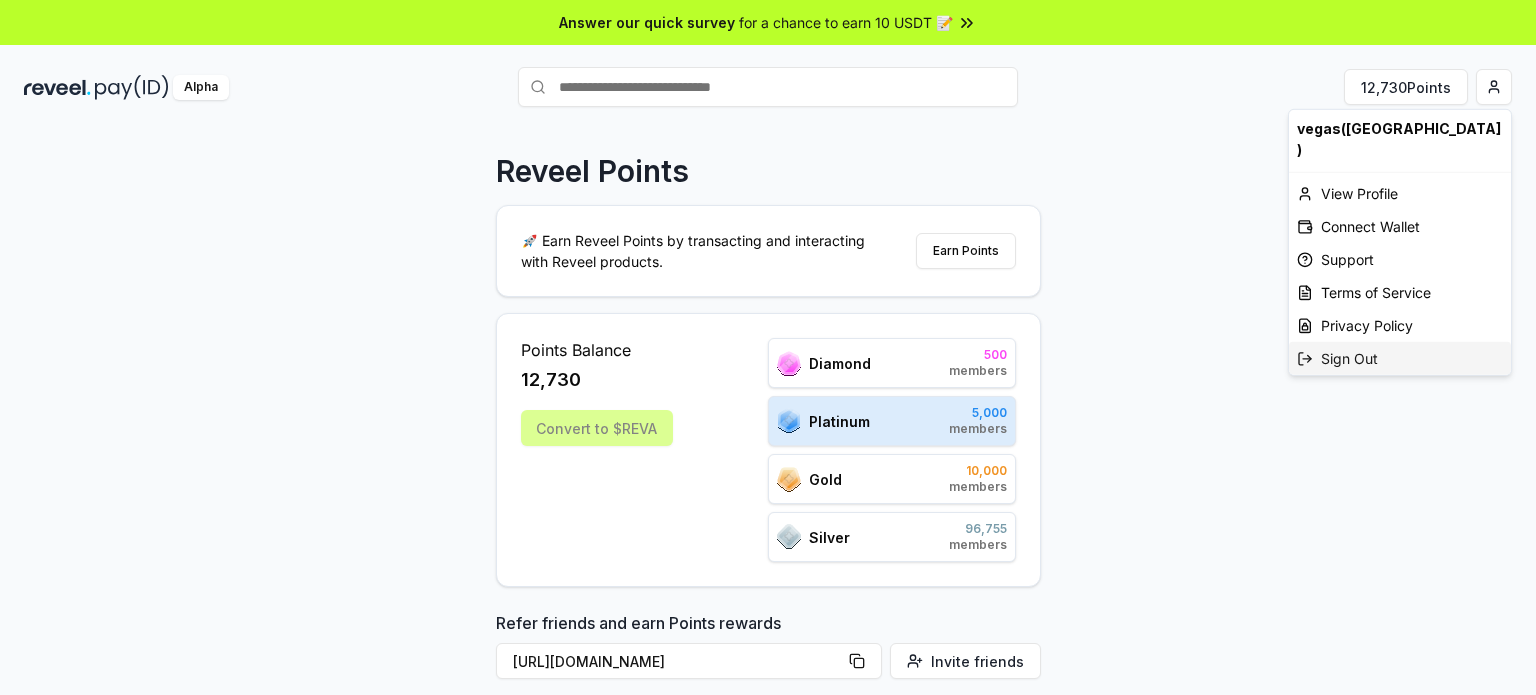 click on "Sign Out" at bounding box center (1400, 358) 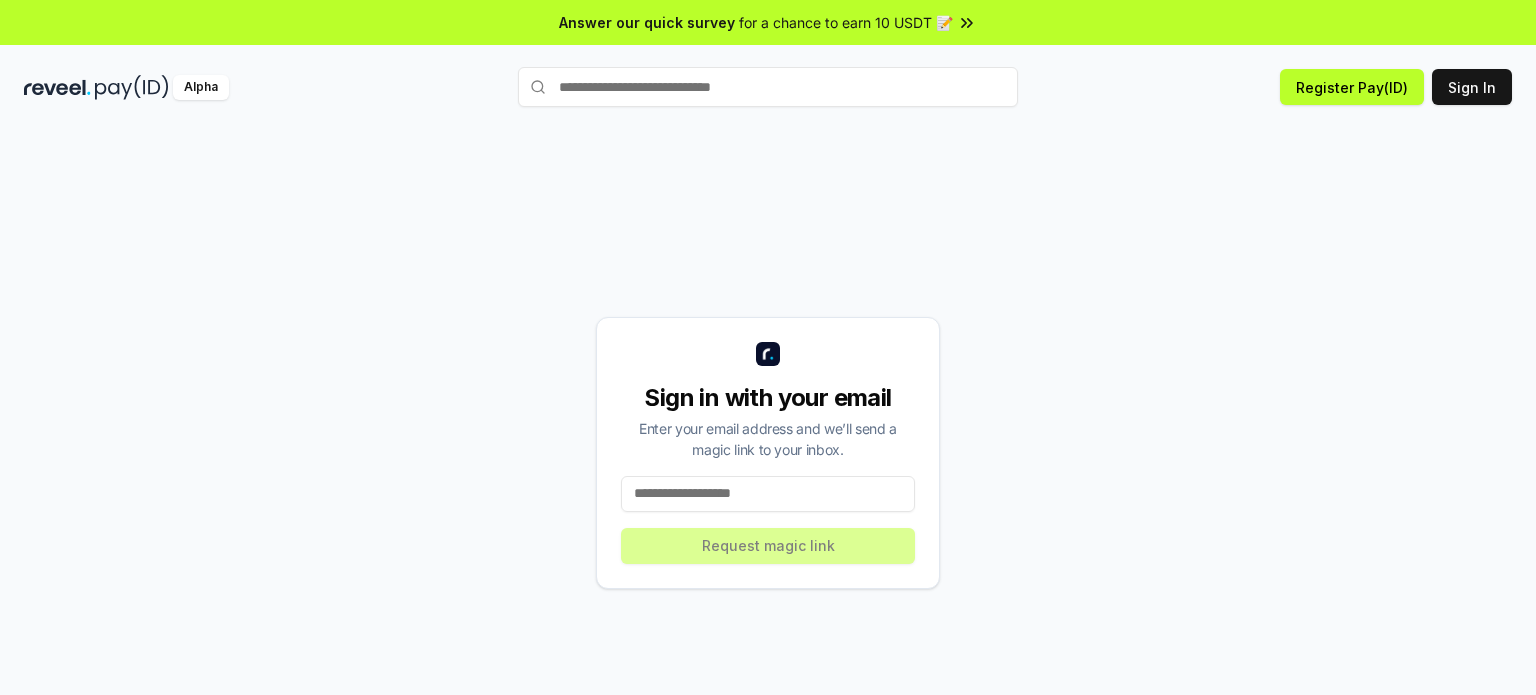 scroll, scrollTop: 0, scrollLeft: 0, axis: both 